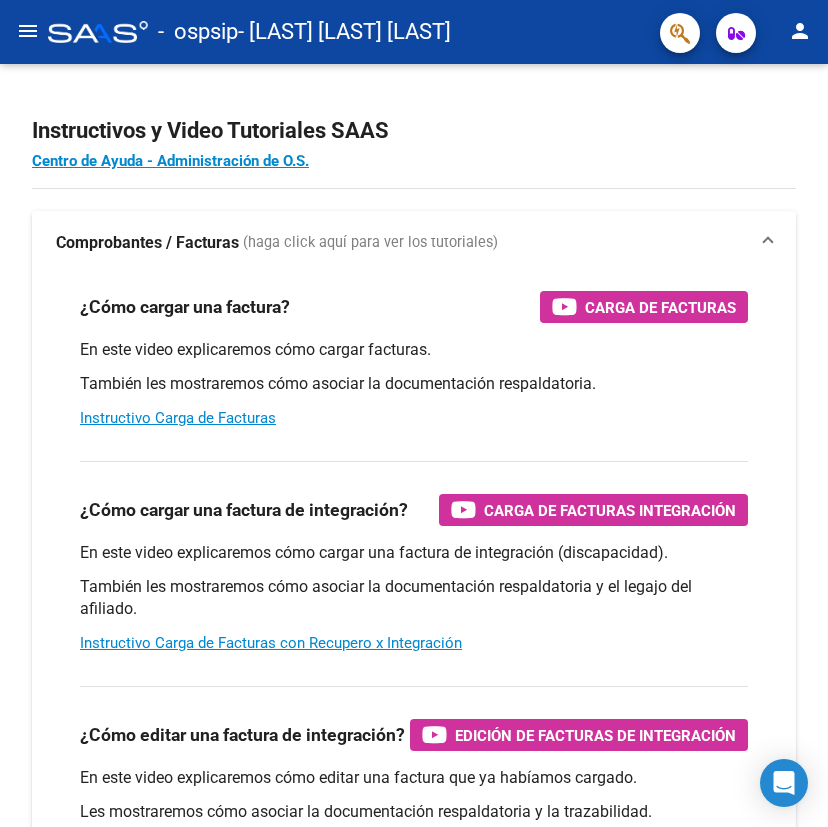 scroll, scrollTop: 0, scrollLeft: 0, axis: both 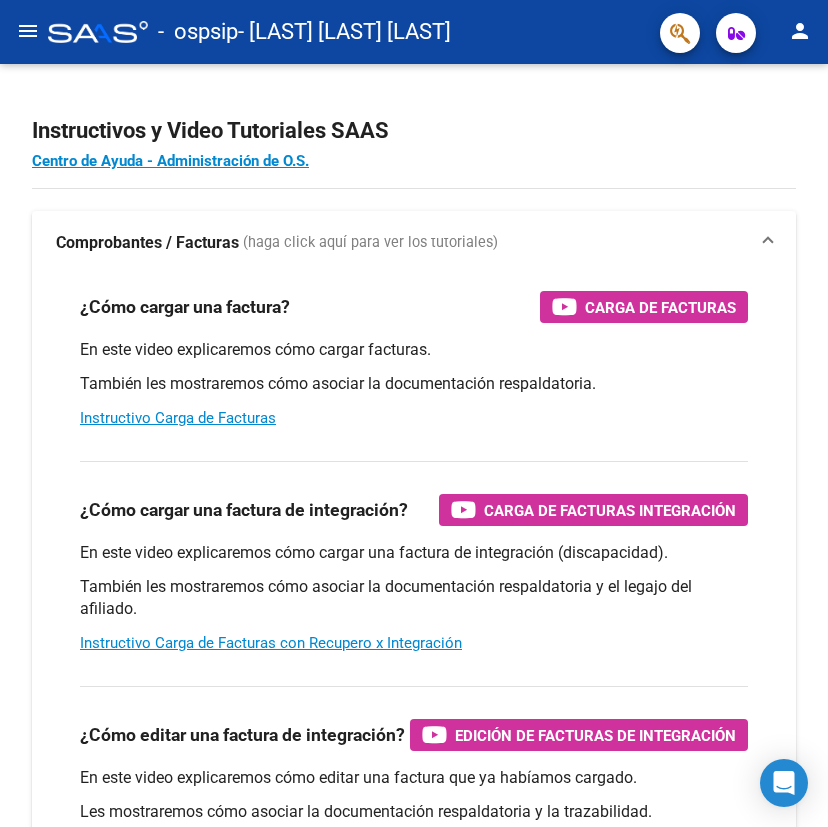 click on "menu" 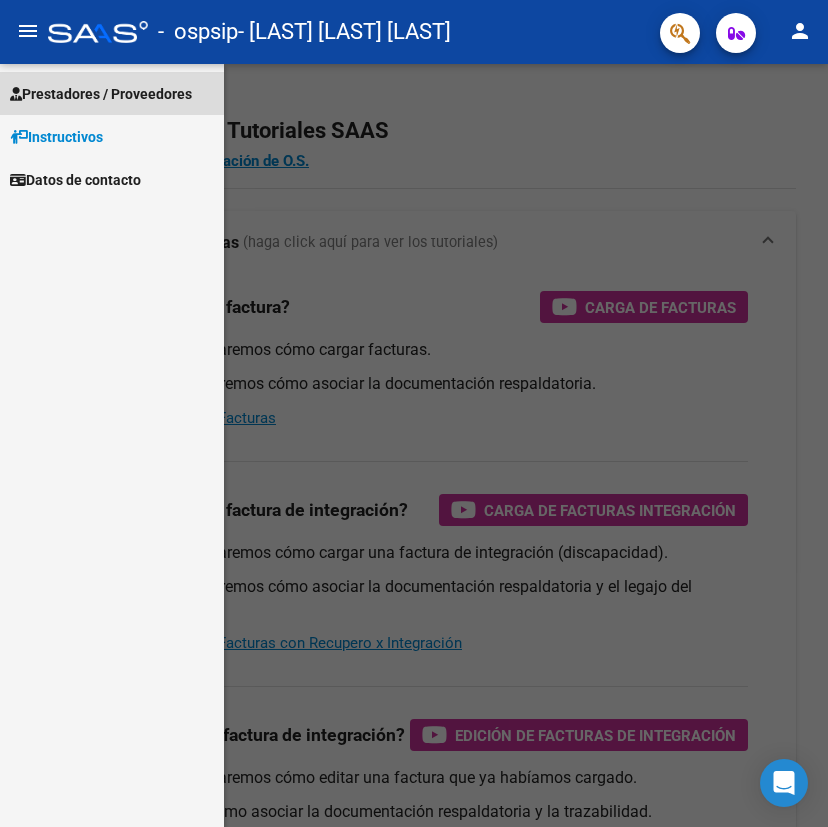click on "Prestadores / Proveedores" at bounding box center (101, 94) 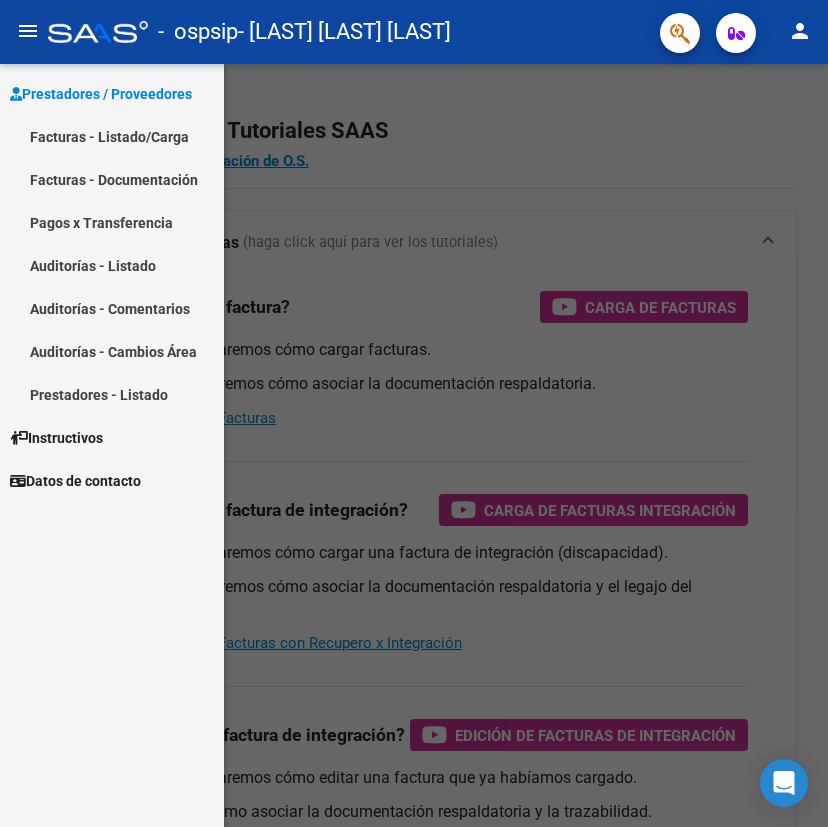 click on "Facturas - Listado/Carga" at bounding box center [112, 136] 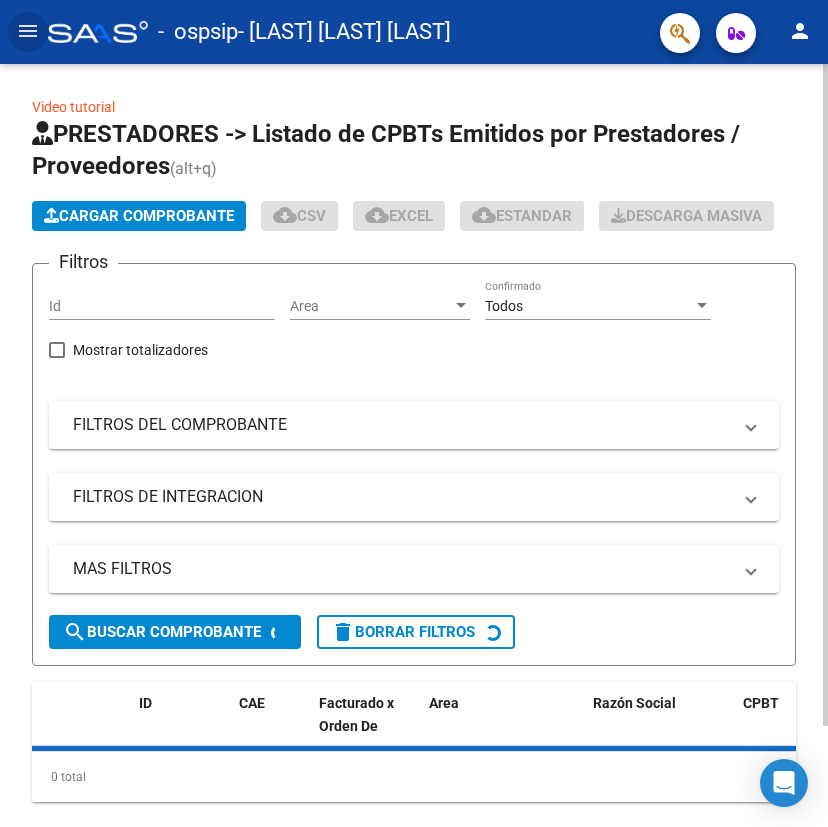 click on "Cargar Comprobante" 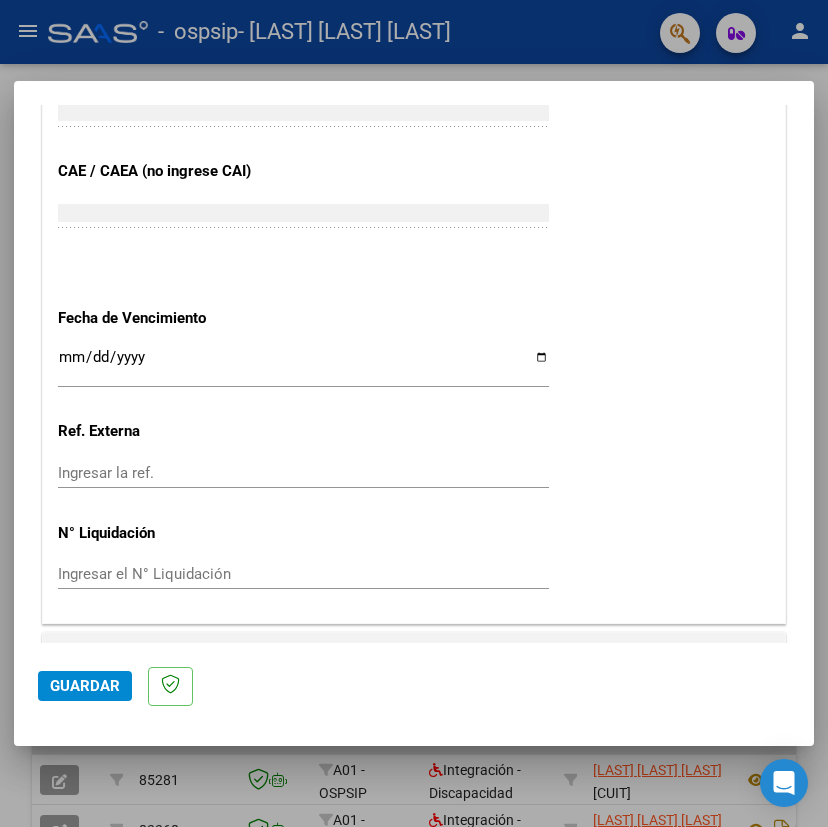 scroll, scrollTop: 1246, scrollLeft: 0, axis: vertical 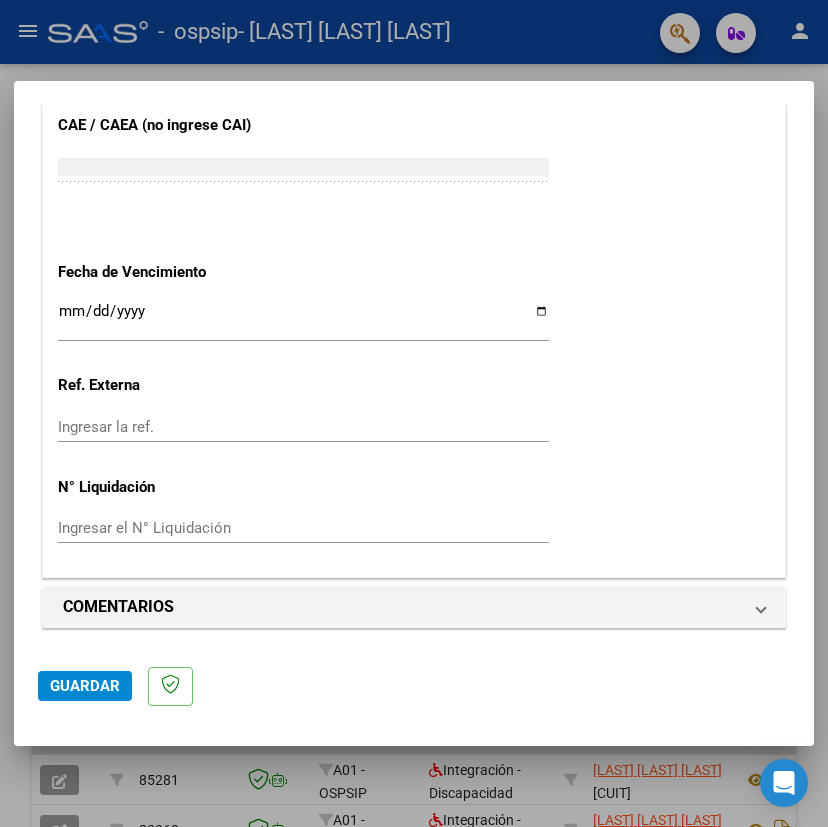 click on "Ingresar la fecha" at bounding box center (303, 319) 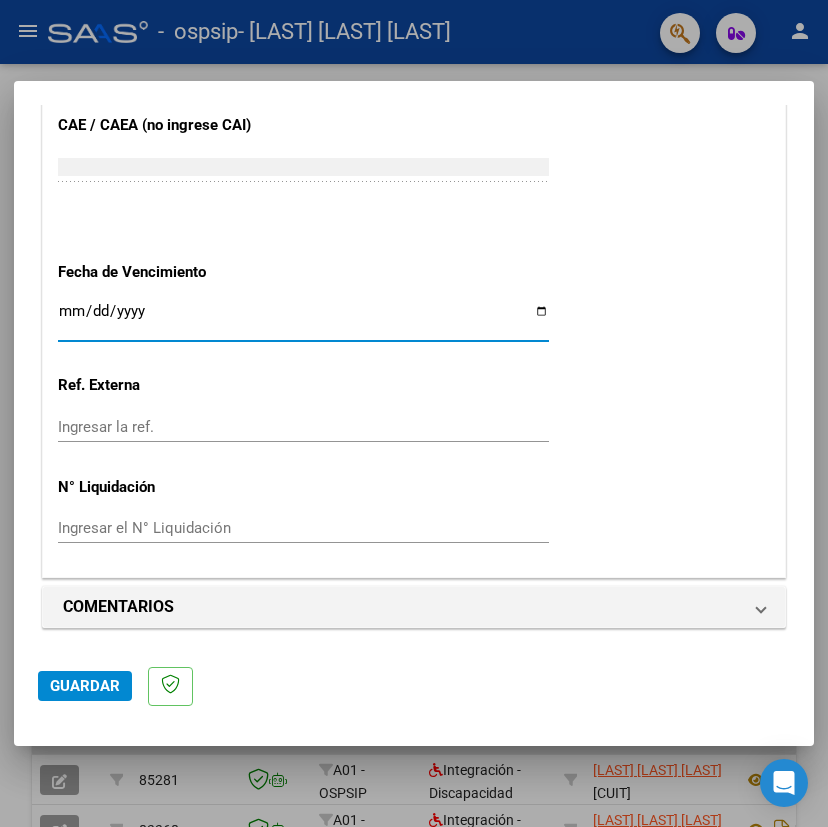 type on "2025-08-16" 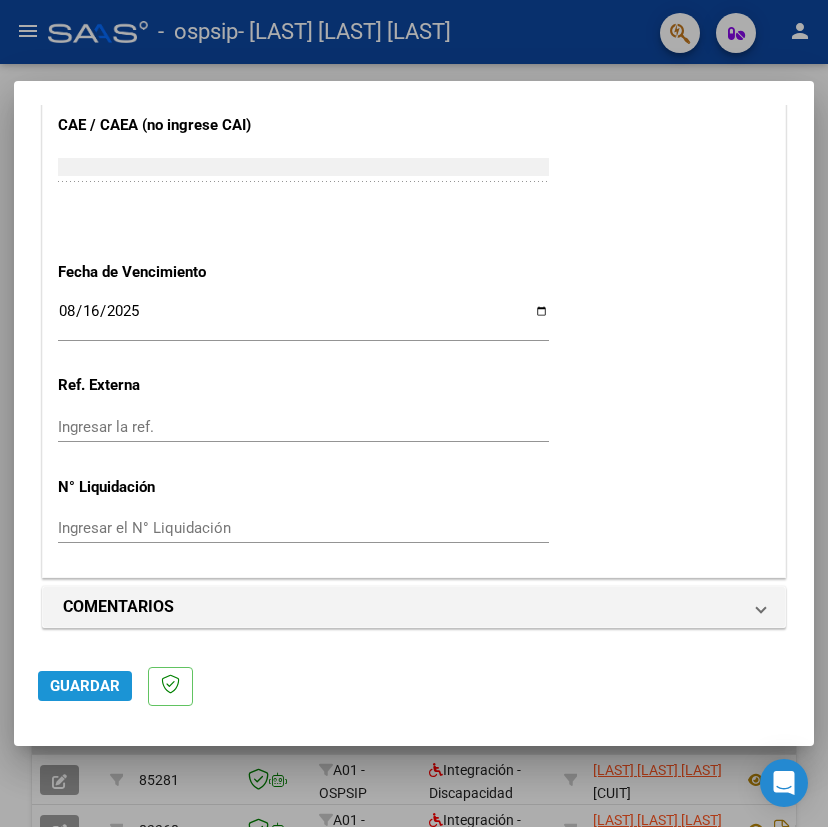 click on "Guardar" 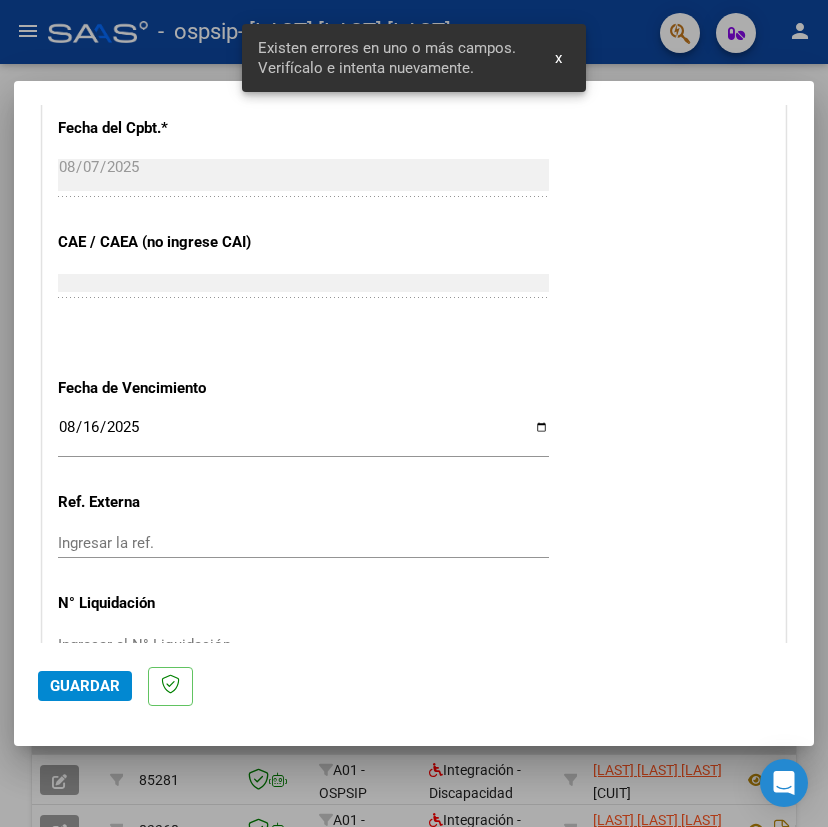 scroll, scrollTop: 390, scrollLeft: 0, axis: vertical 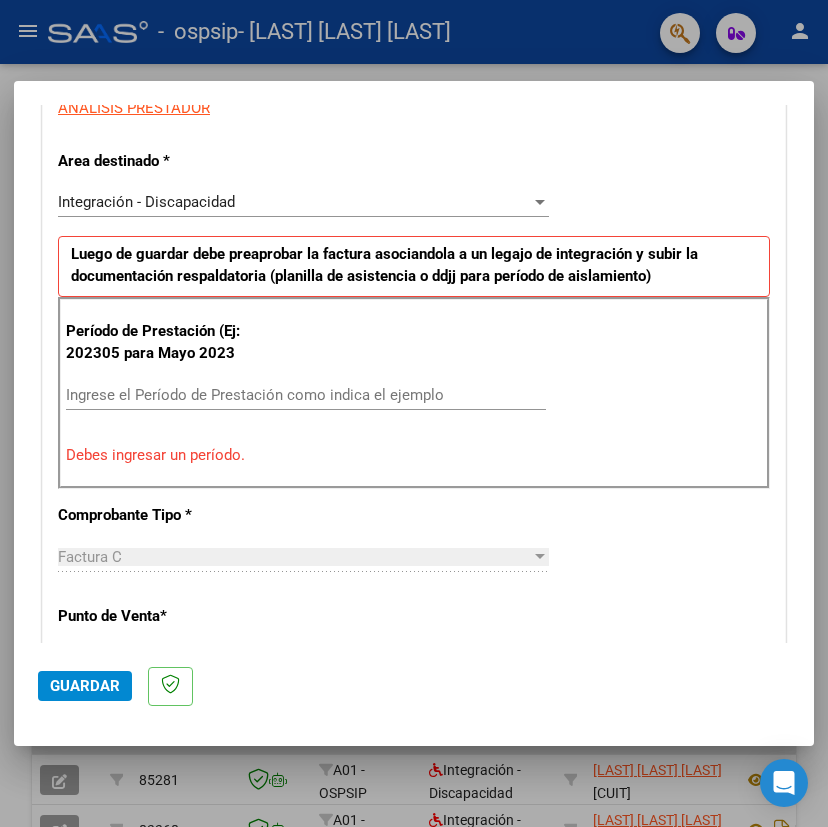 click on "Ingrese el Período de Prestación como indica el ejemplo" at bounding box center (306, 395) 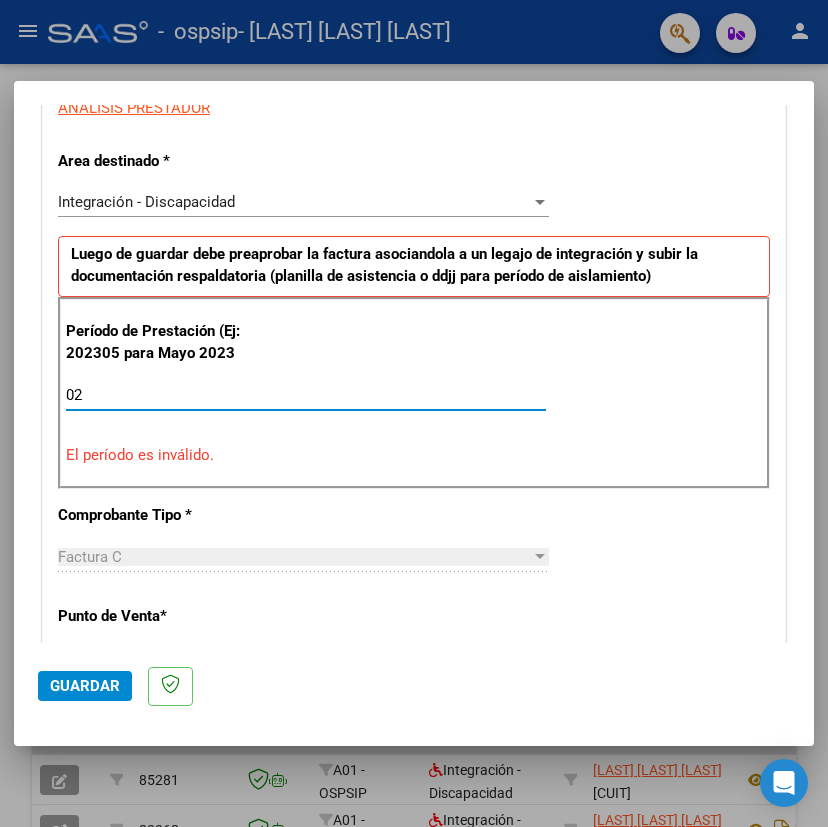 type on "0" 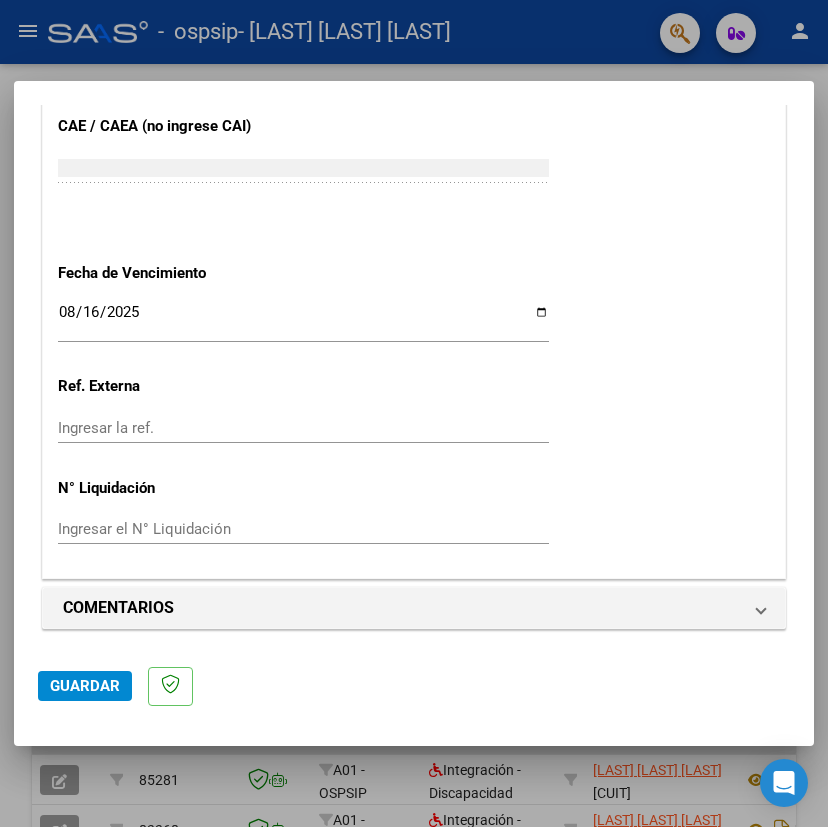 scroll, scrollTop: 1246, scrollLeft: 0, axis: vertical 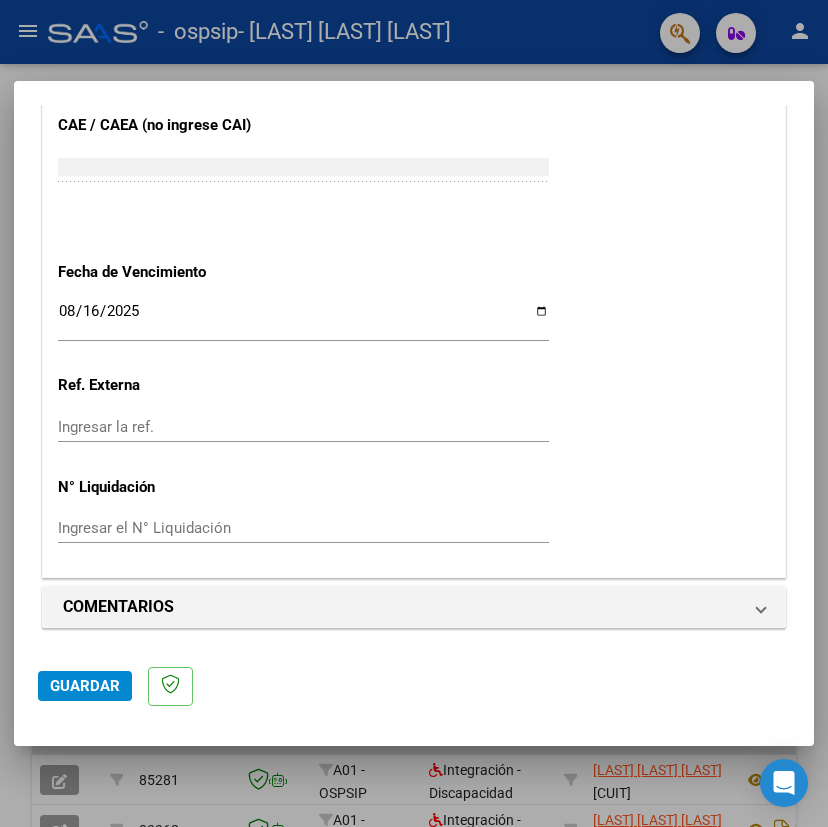 type on "202507" 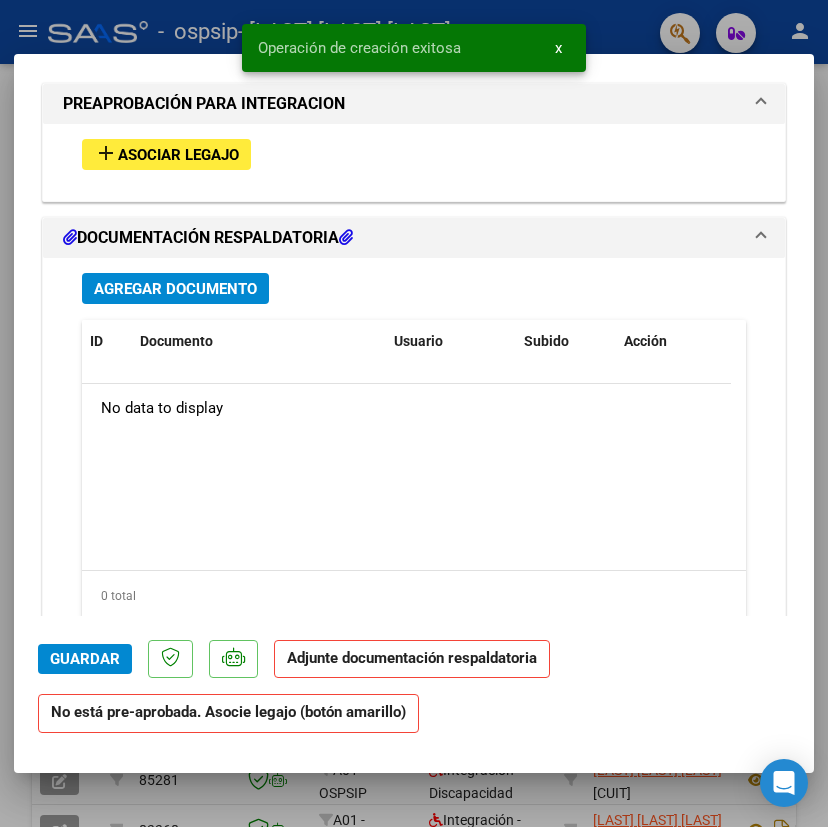 scroll, scrollTop: 1793, scrollLeft: 0, axis: vertical 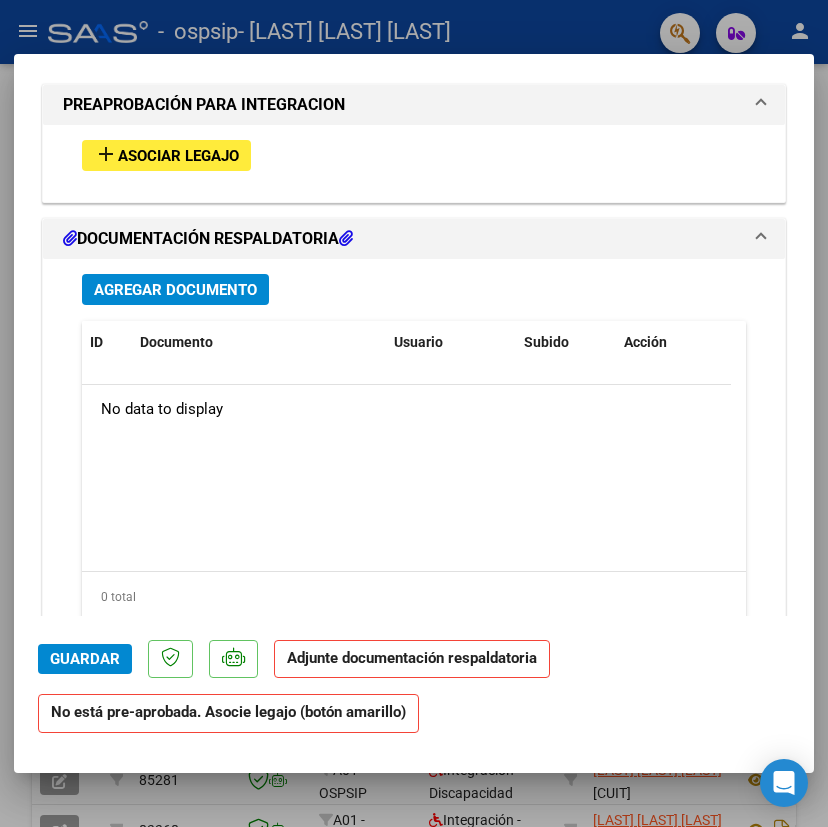 click on "add Asociar Legajo" at bounding box center [166, 155] 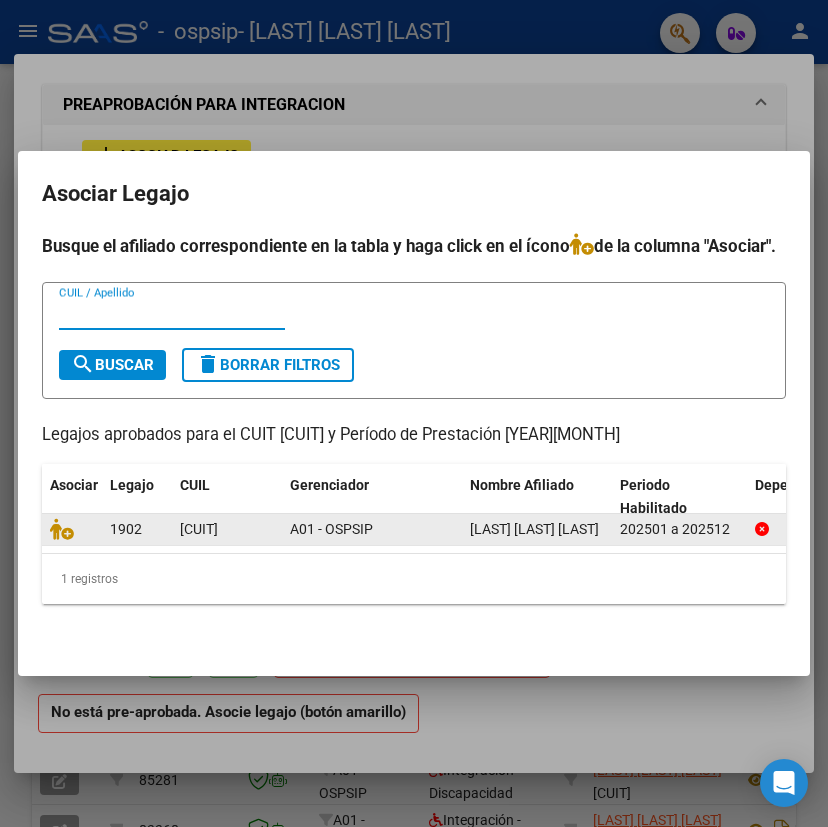 click on "A01 - OSPSIP" 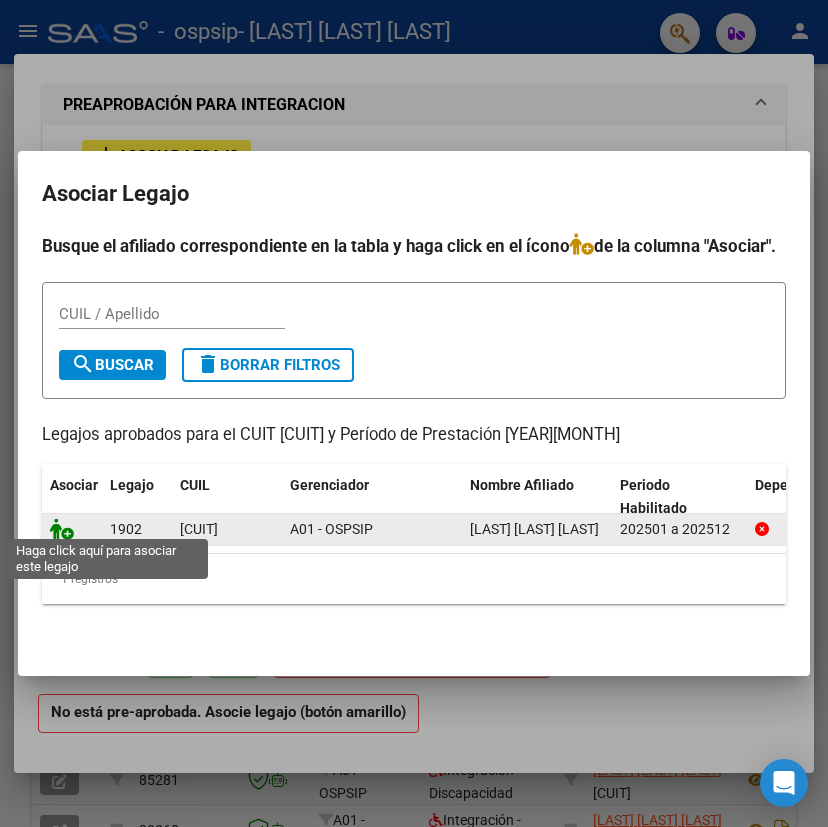 click 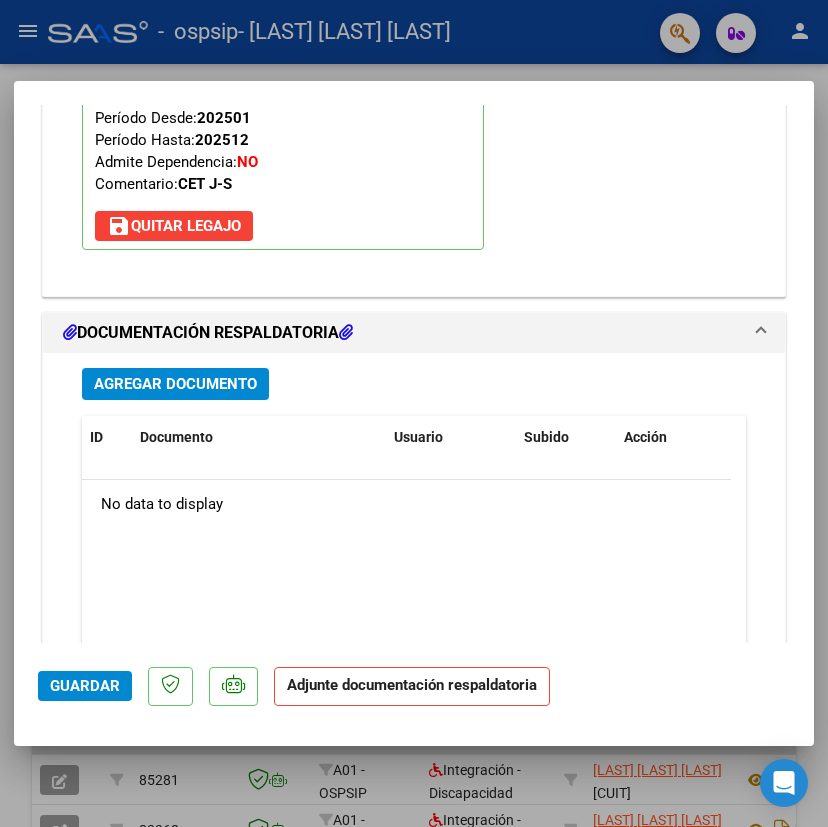 scroll, scrollTop: 2204, scrollLeft: 0, axis: vertical 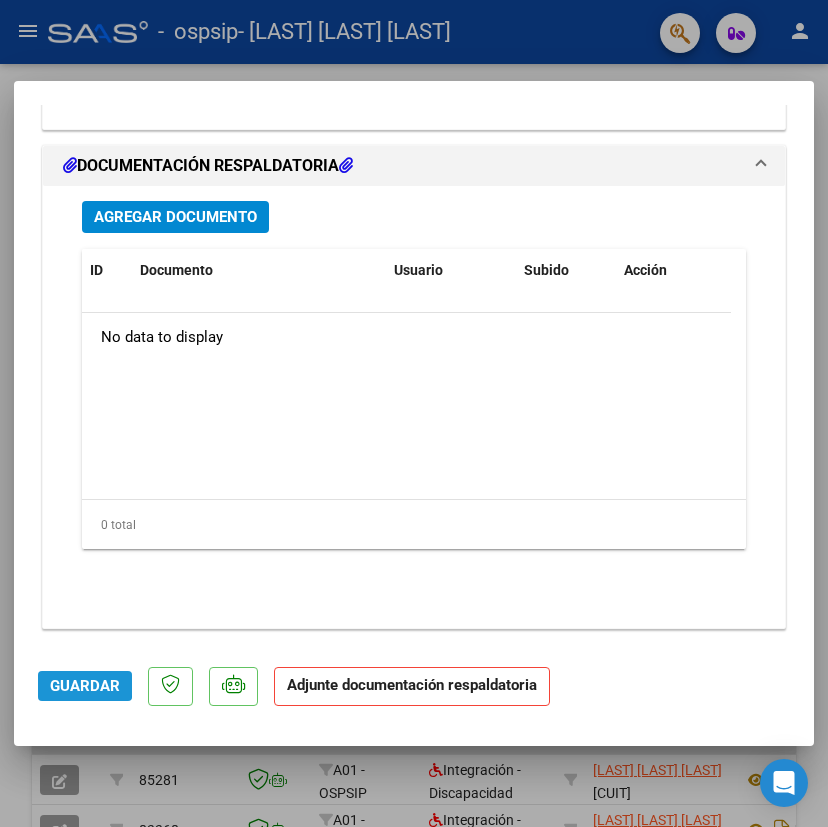 click on "Guardar" 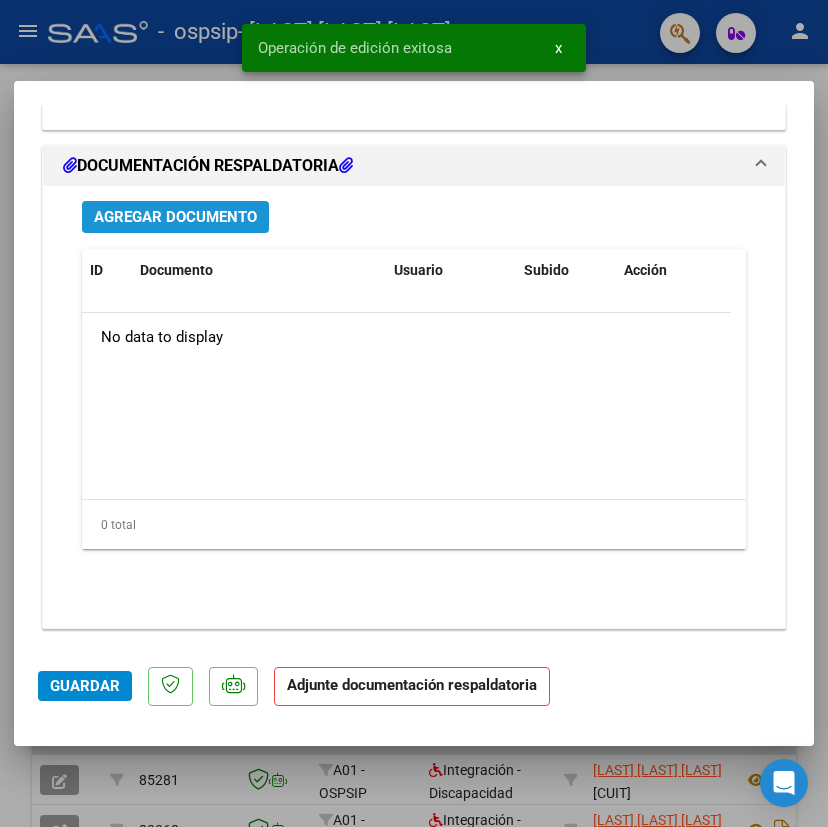 click on "Agregar Documento" at bounding box center (175, 218) 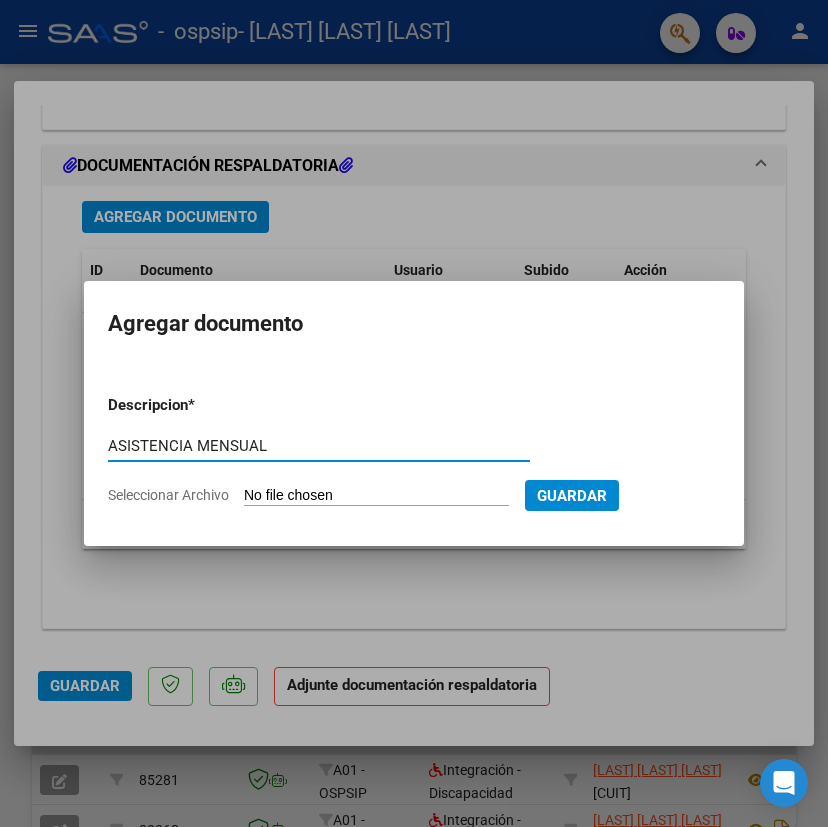 type on "ASISTENCIA MENSUAL" 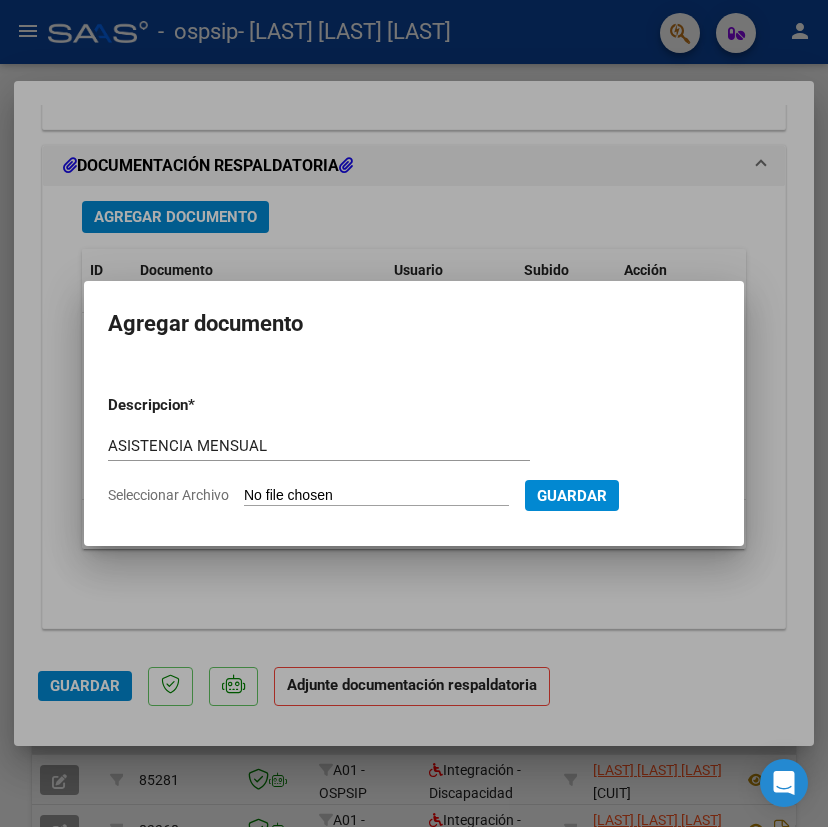 type on "C:\fakepath\CAINERO 0725.pdf" 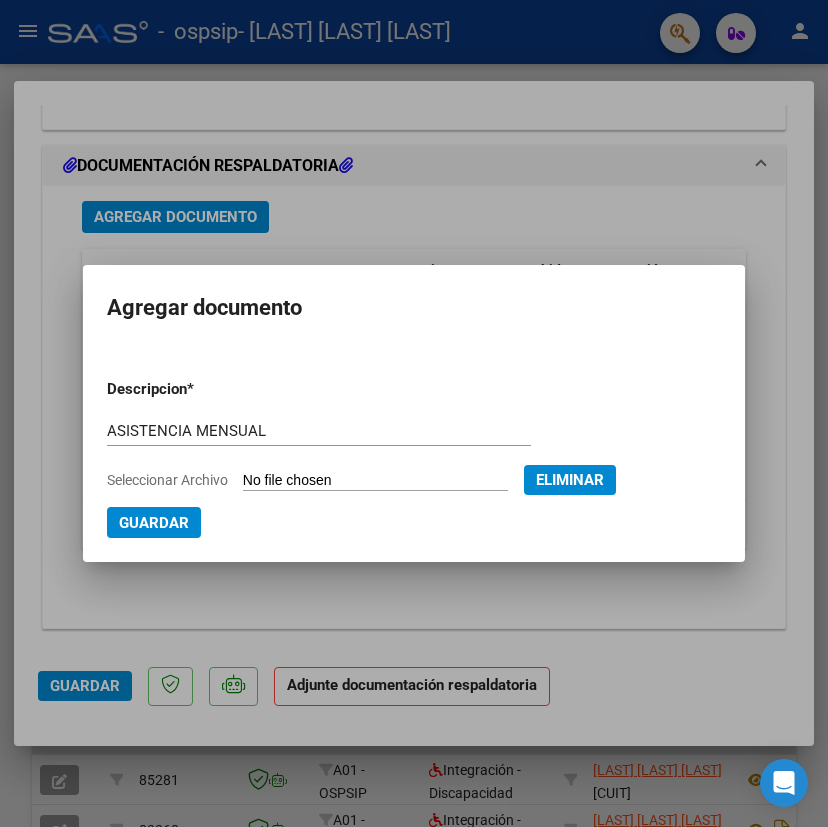 click on "Guardar" at bounding box center [154, 522] 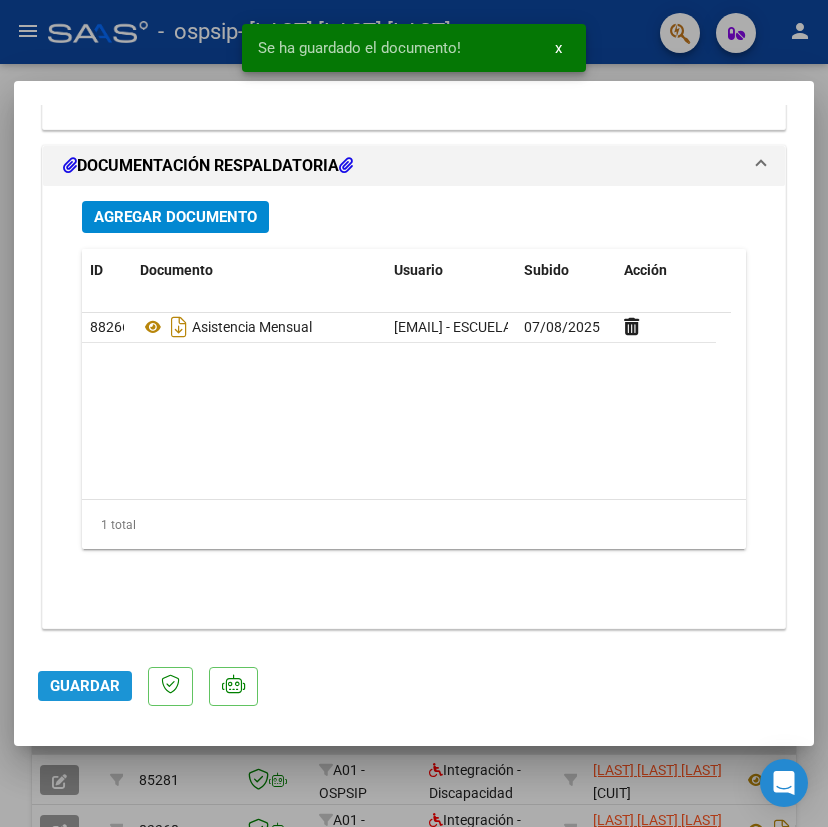 click on "Guardar" 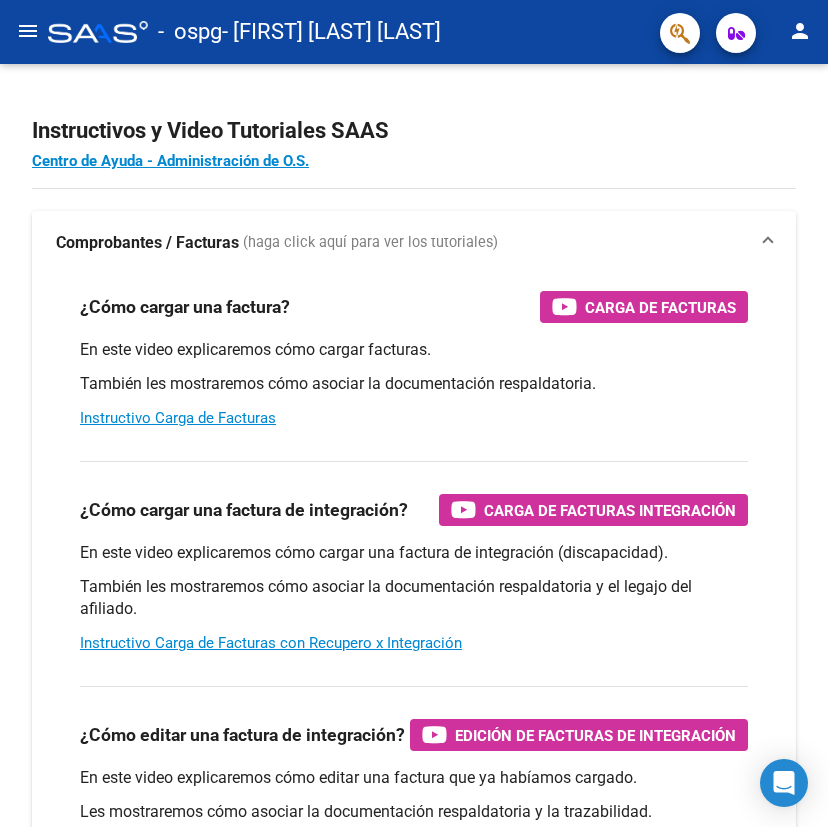 scroll, scrollTop: 0, scrollLeft: 0, axis: both 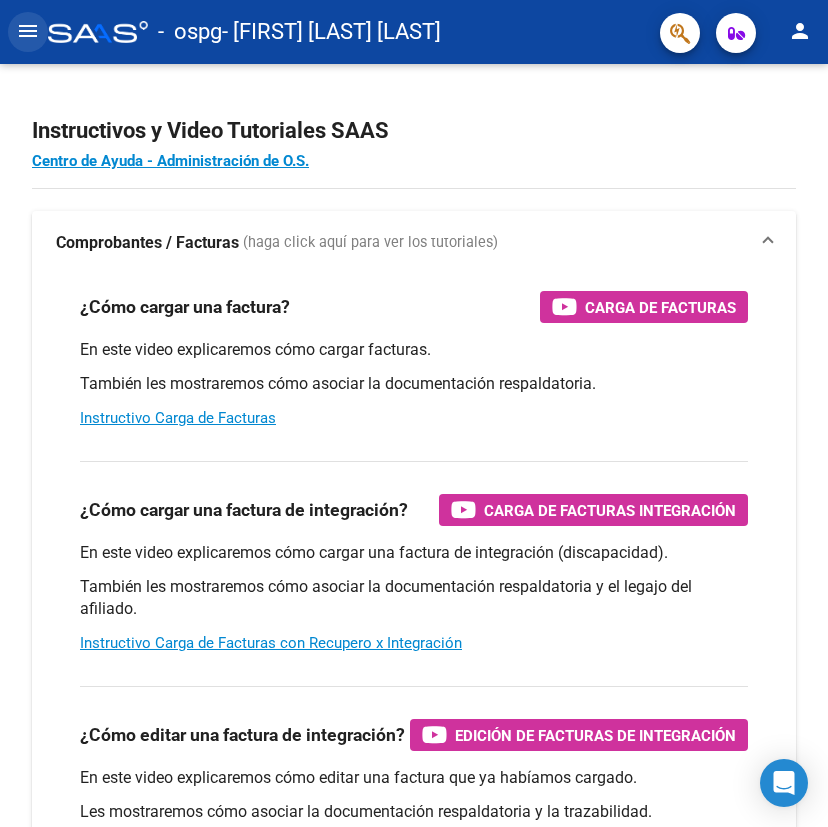 click on "menu" 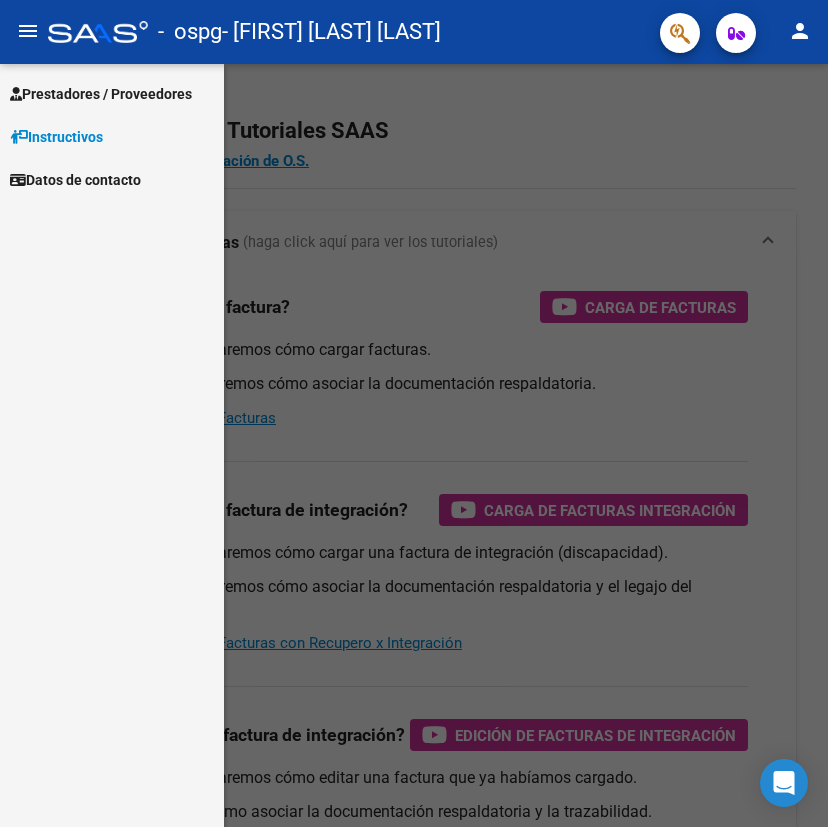 click on "Prestadores / Proveedores" at bounding box center [101, 94] 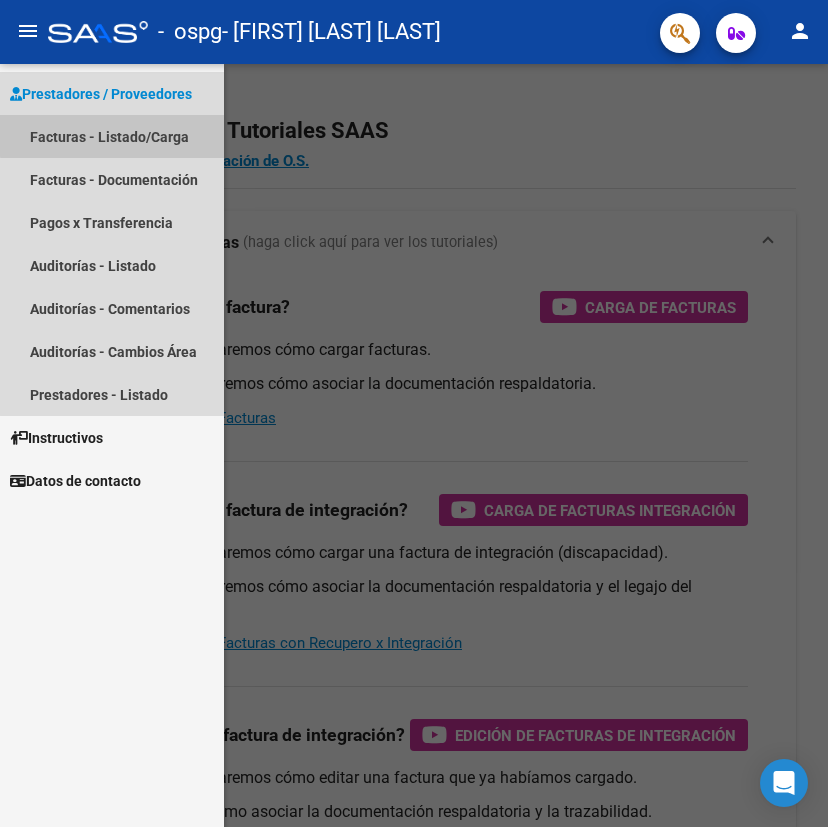 click on "Facturas - Listado/Carga" at bounding box center [112, 136] 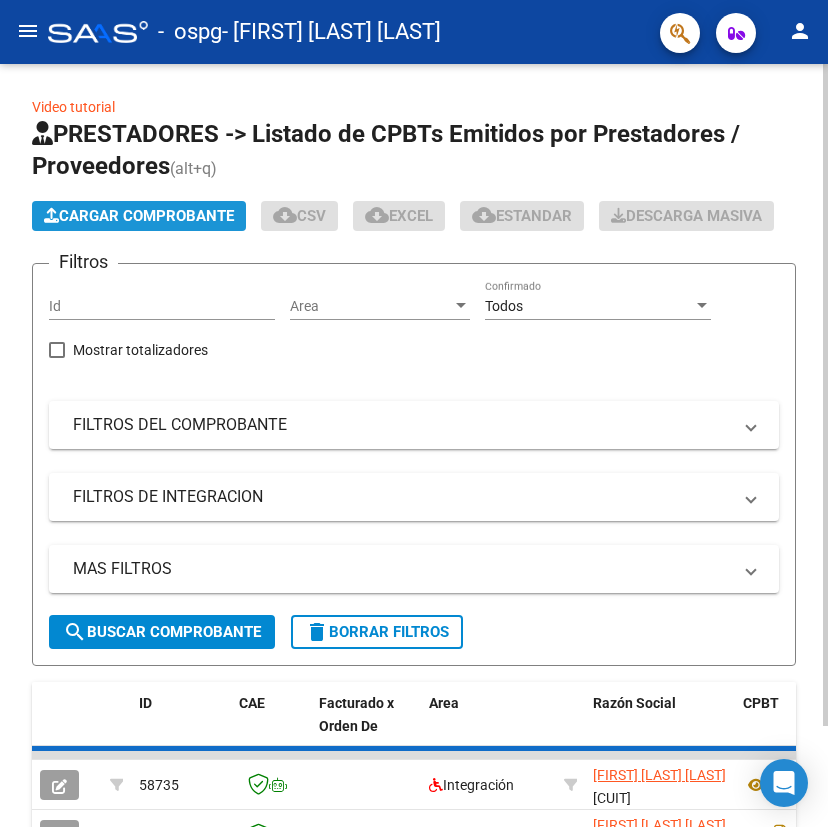 click on "Cargar Comprobante" 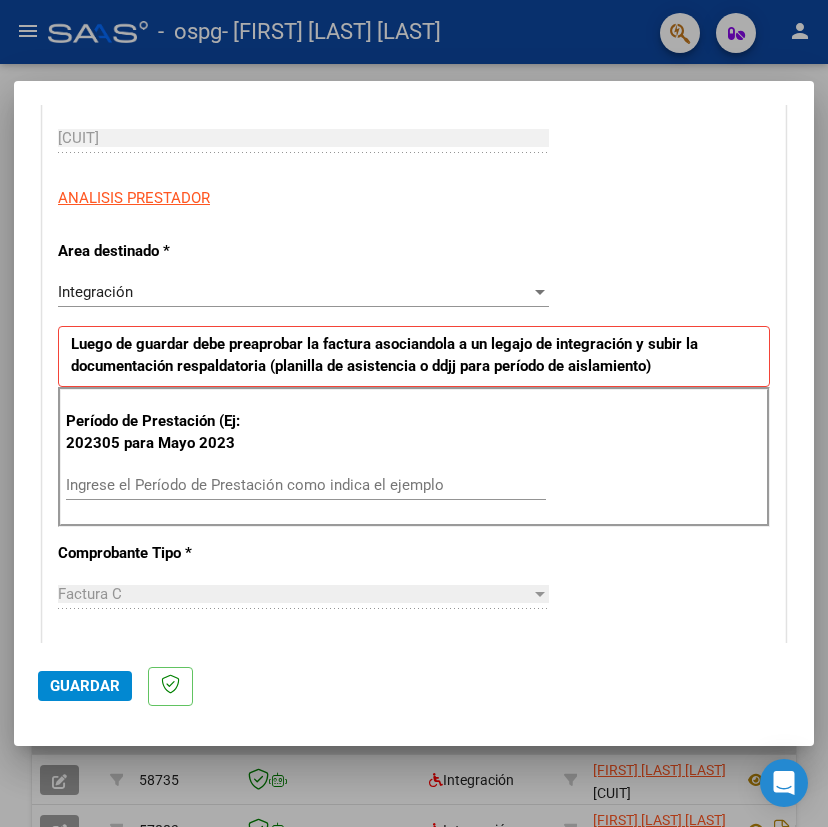 scroll, scrollTop: 400, scrollLeft: 0, axis: vertical 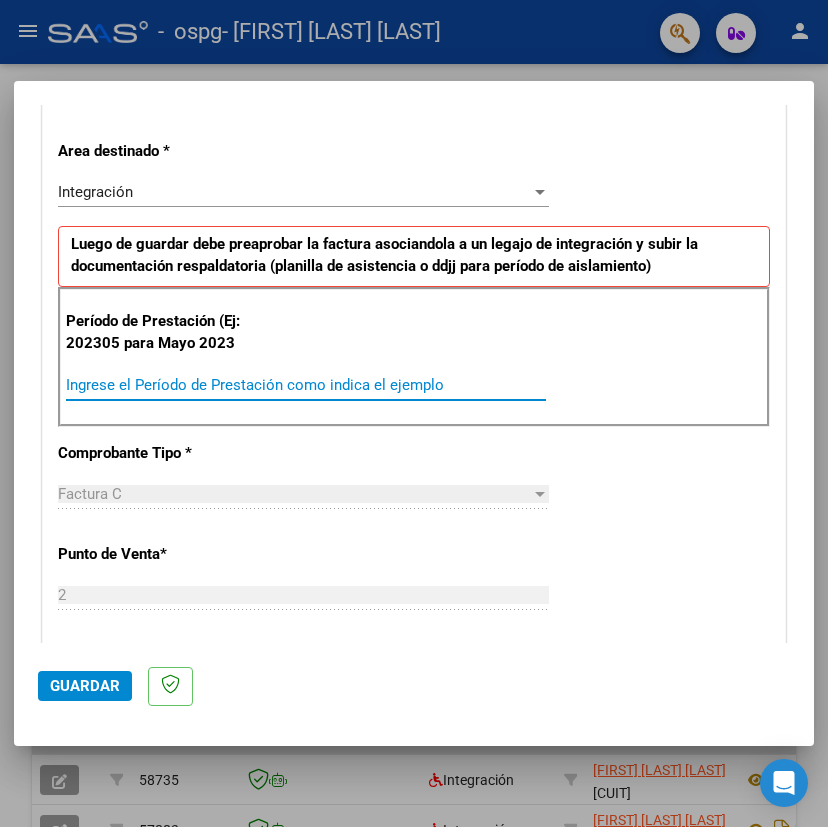 click on "Ingrese el Período de Prestación como indica el ejemplo" at bounding box center [306, 385] 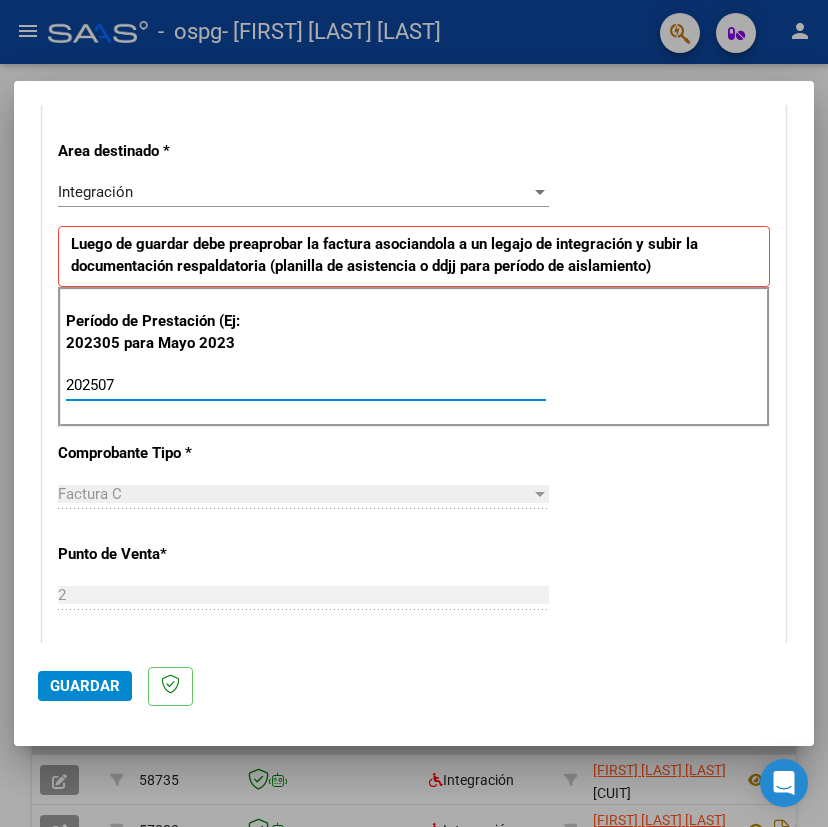 type on "202507" 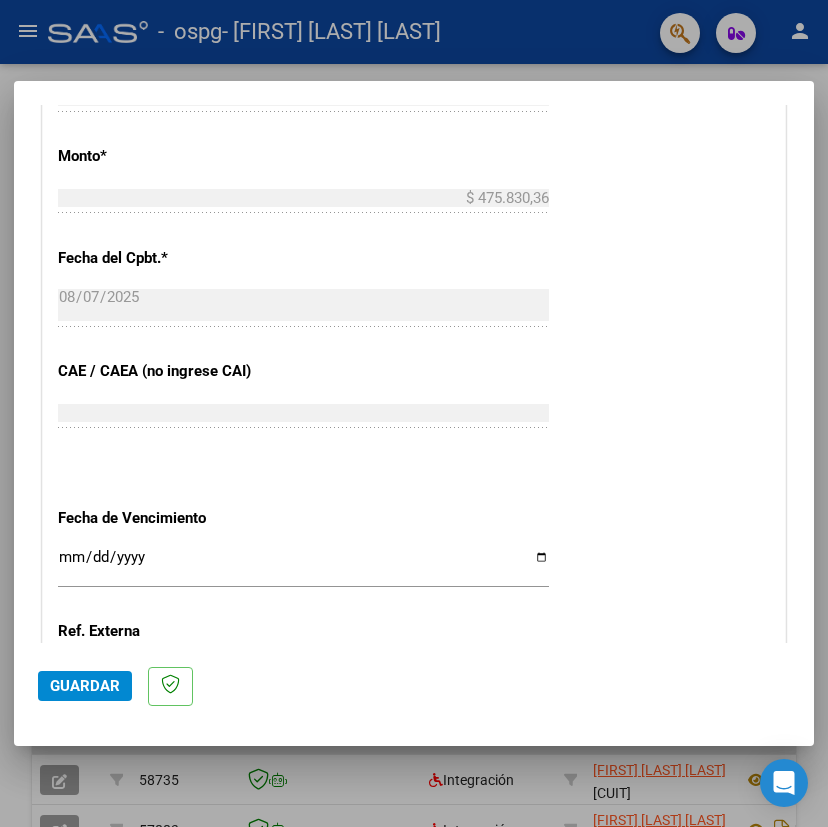 scroll, scrollTop: 1100, scrollLeft: 0, axis: vertical 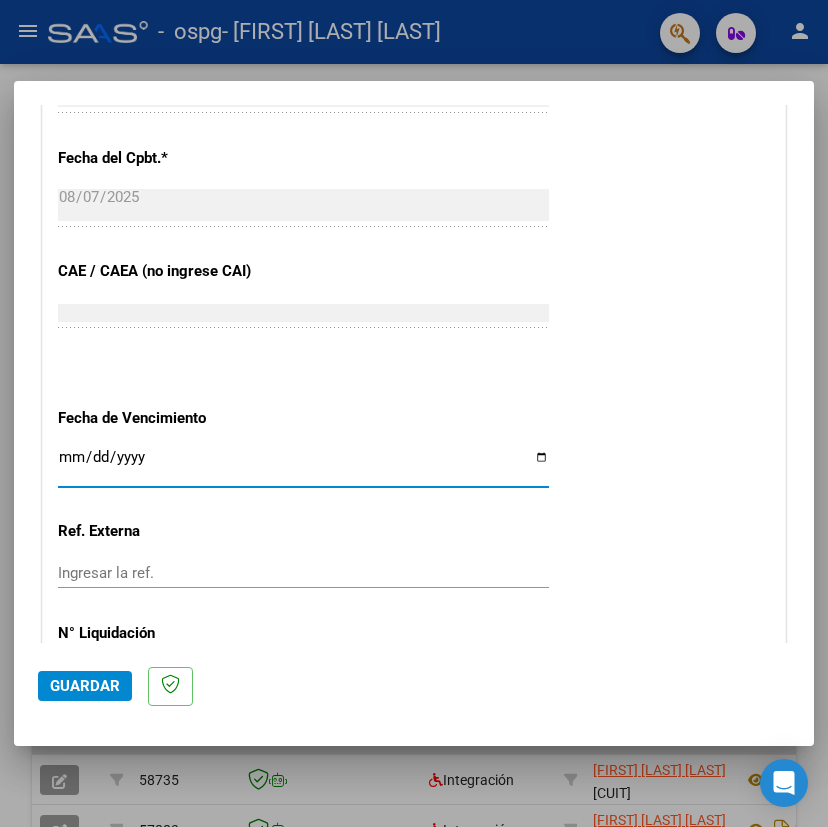 click on "Ingresar la fecha" at bounding box center (303, 465) 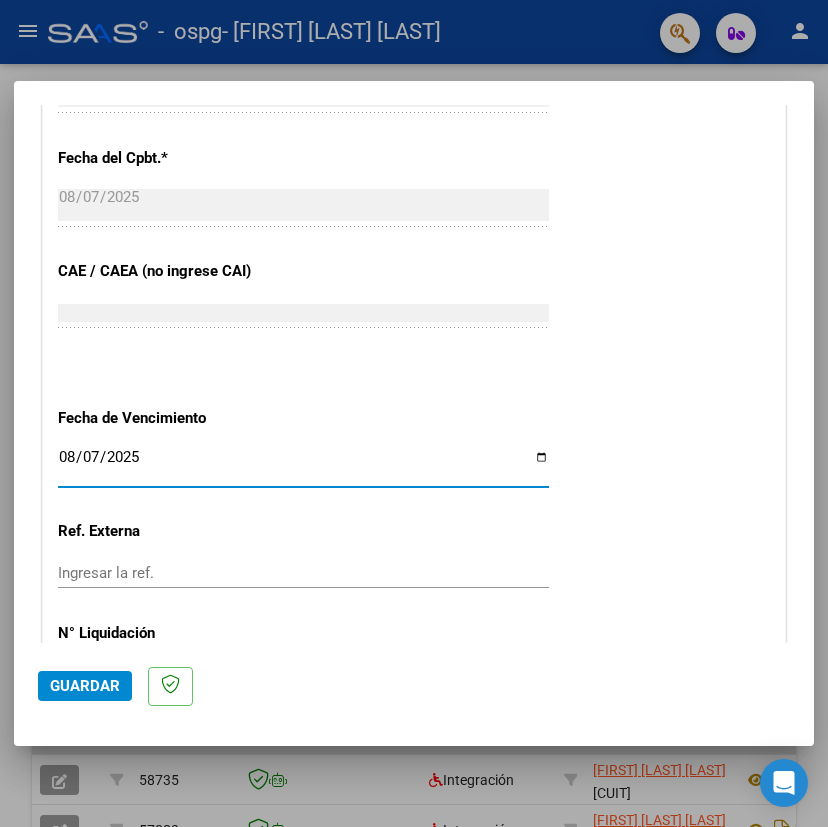 type on "2025-08-07" 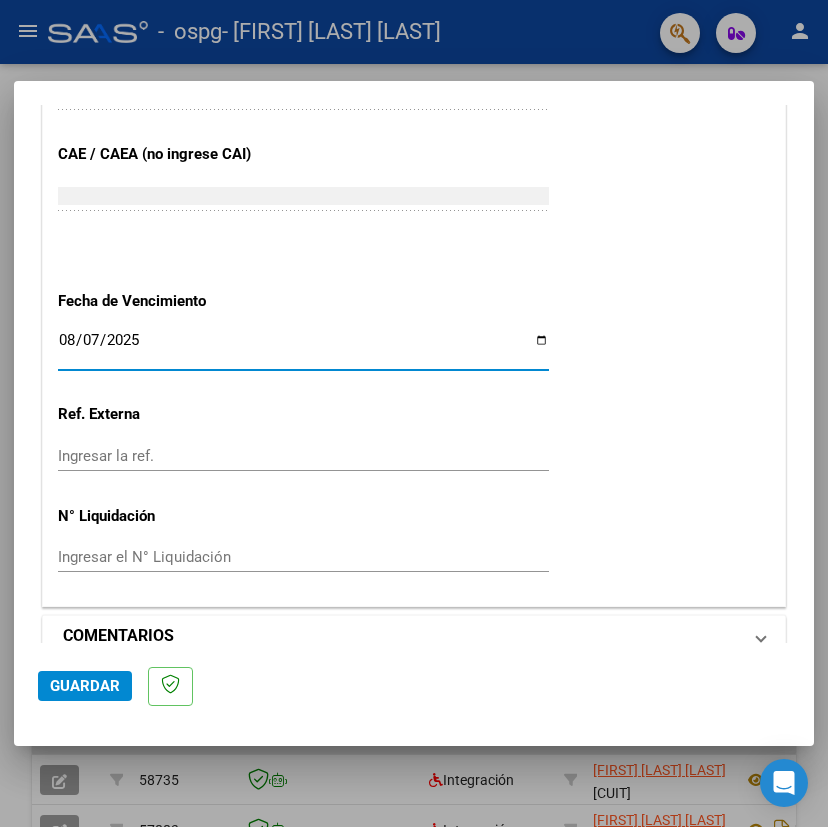 scroll, scrollTop: 1246, scrollLeft: 0, axis: vertical 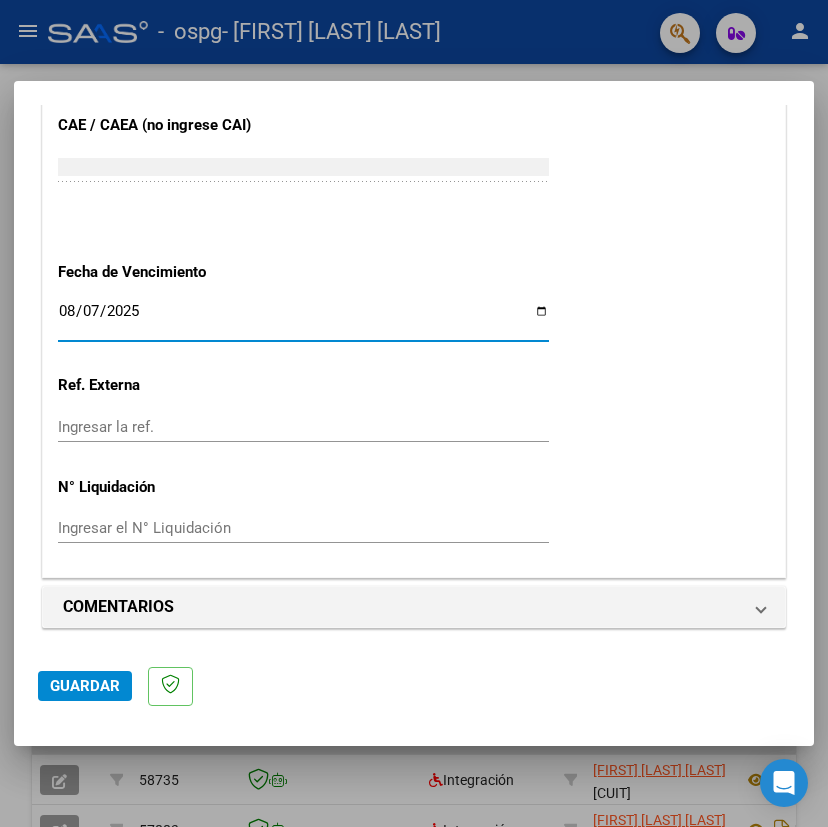 click on "Guardar" 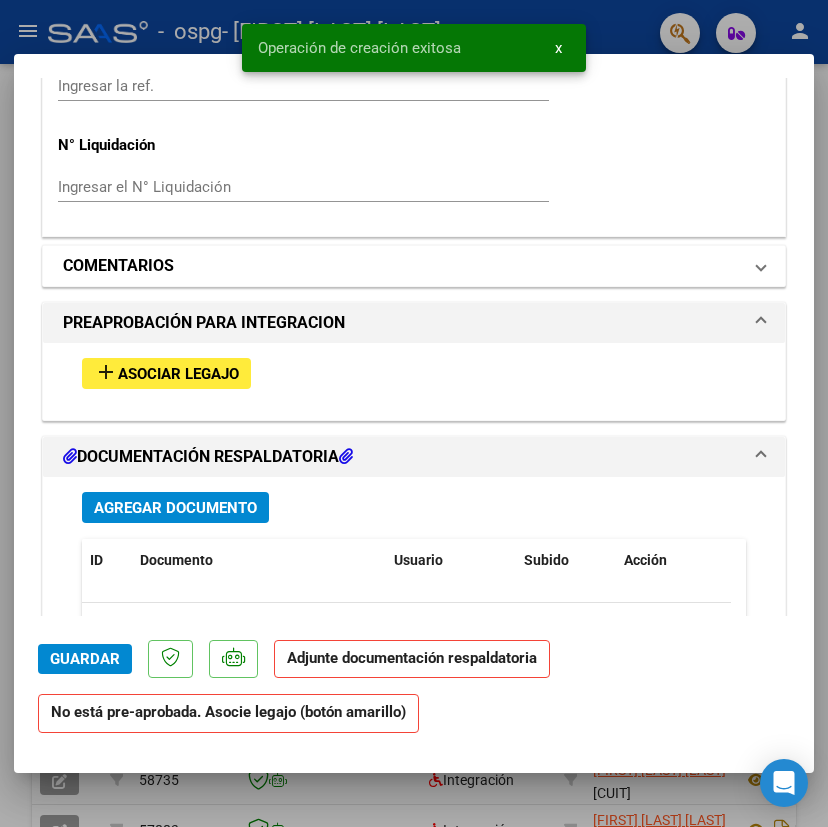 scroll, scrollTop: 1700, scrollLeft: 0, axis: vertical 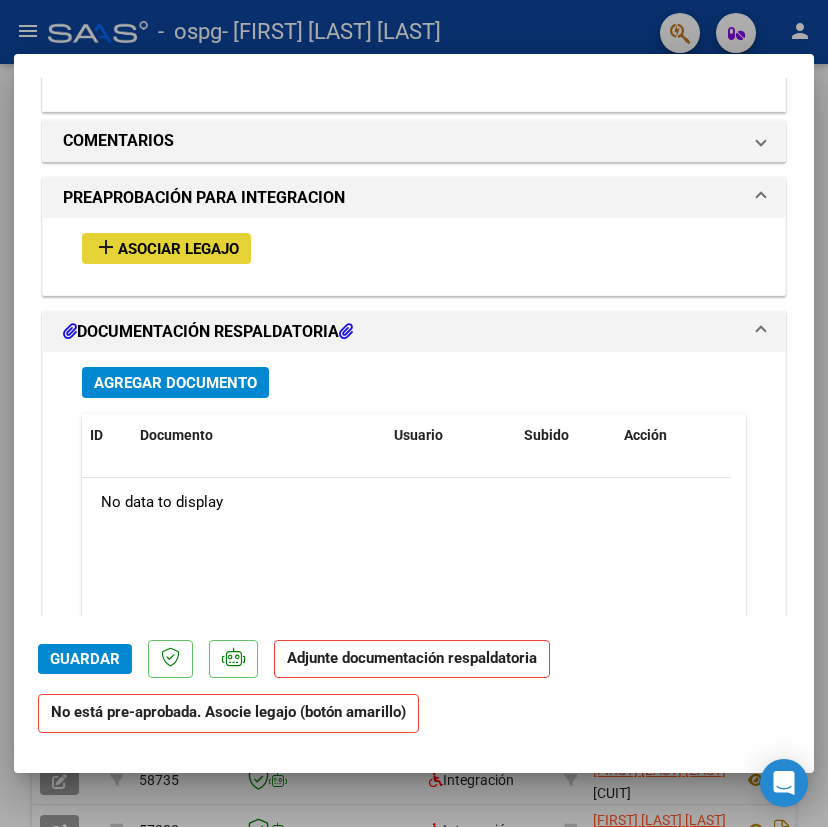 click on "Asociar Legajo" at bounding box center [178, 249] 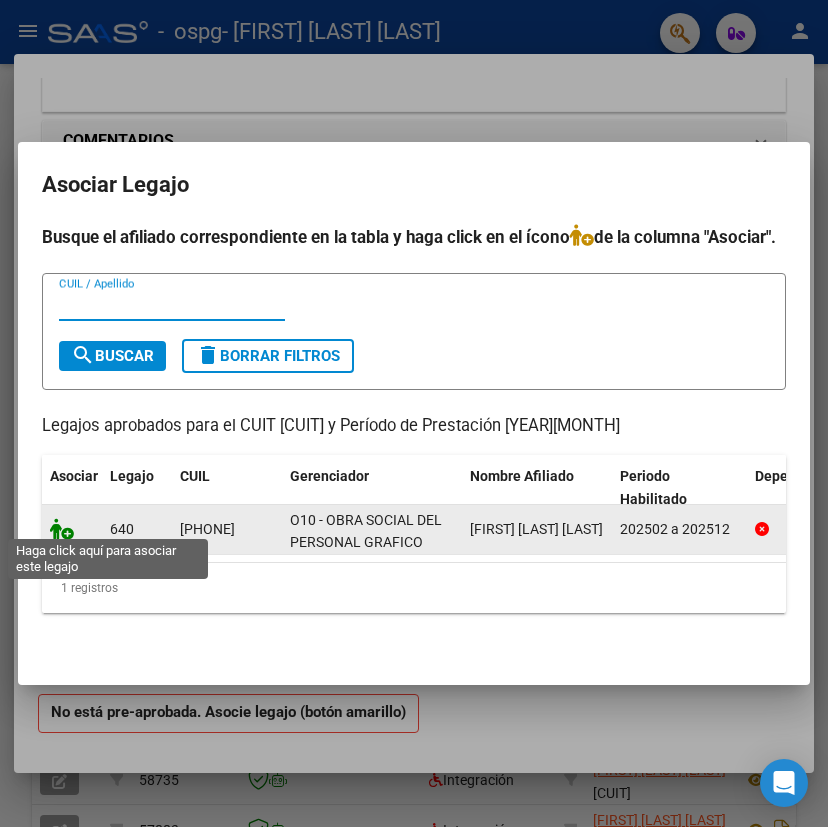 click 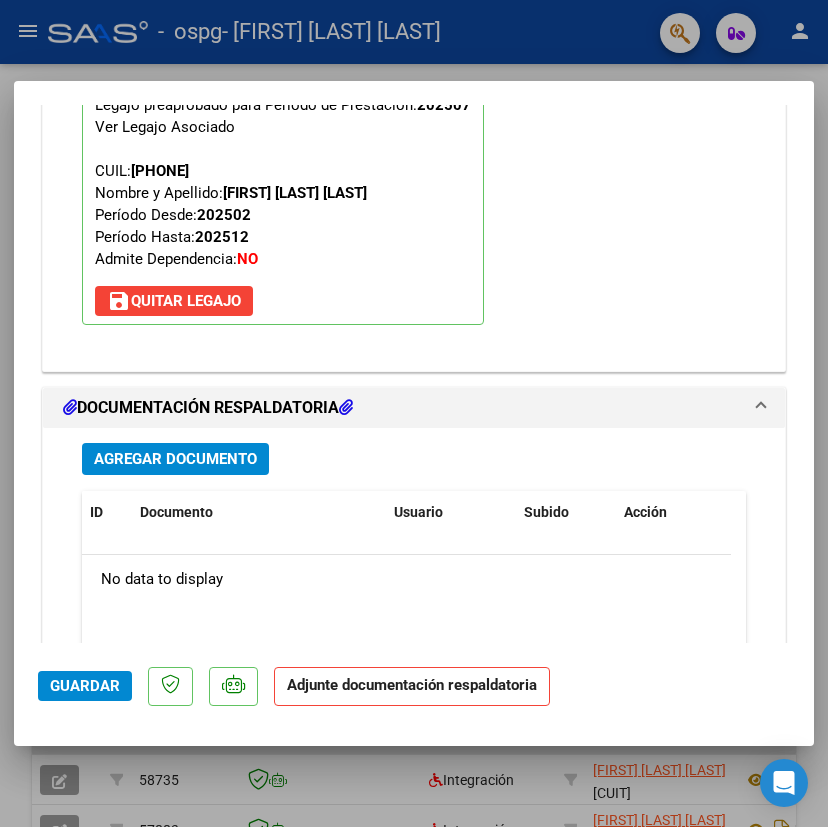 scroll, scrollTop: 2152, scrollLeft: 0, axis: vertical 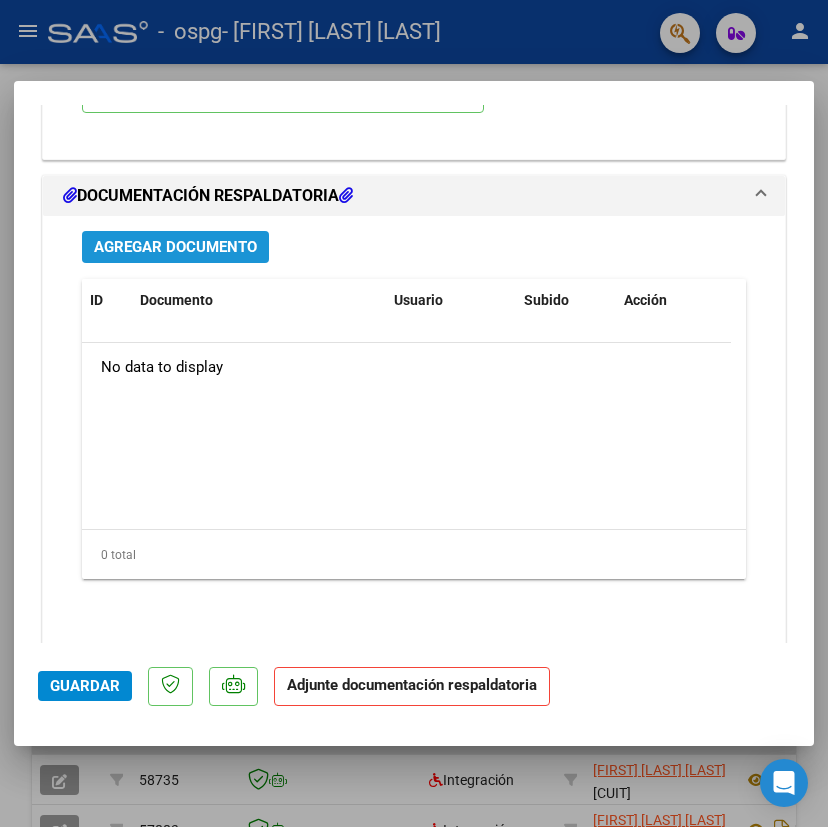 click on "Agregar Documento" at bounding box center [175, 248] 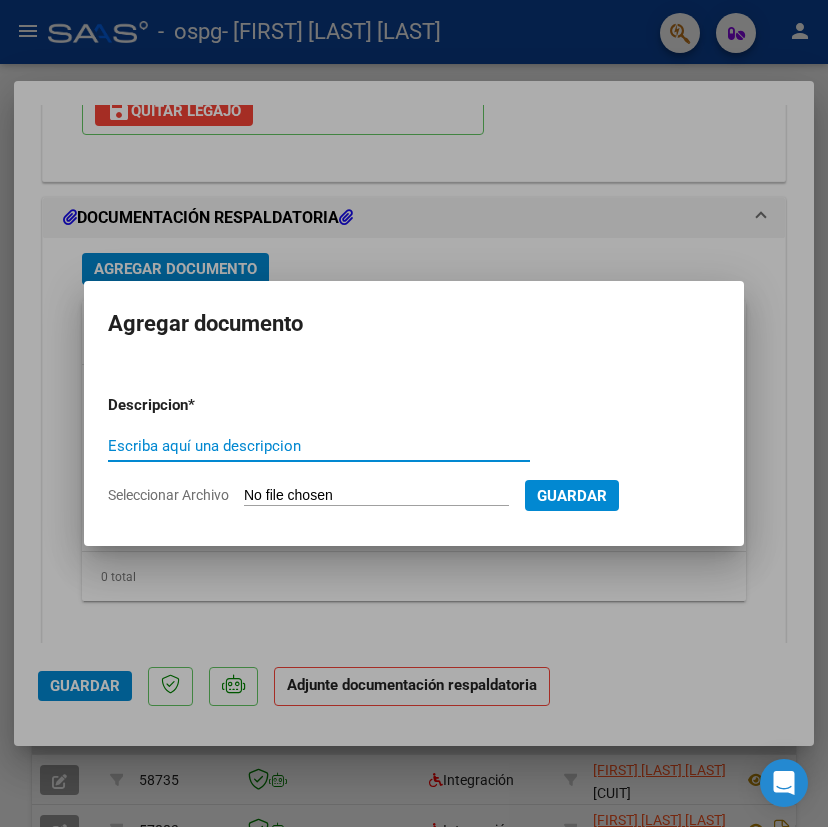 click on "Escriba aquí una descripcion" at bounding box center [319, 446] 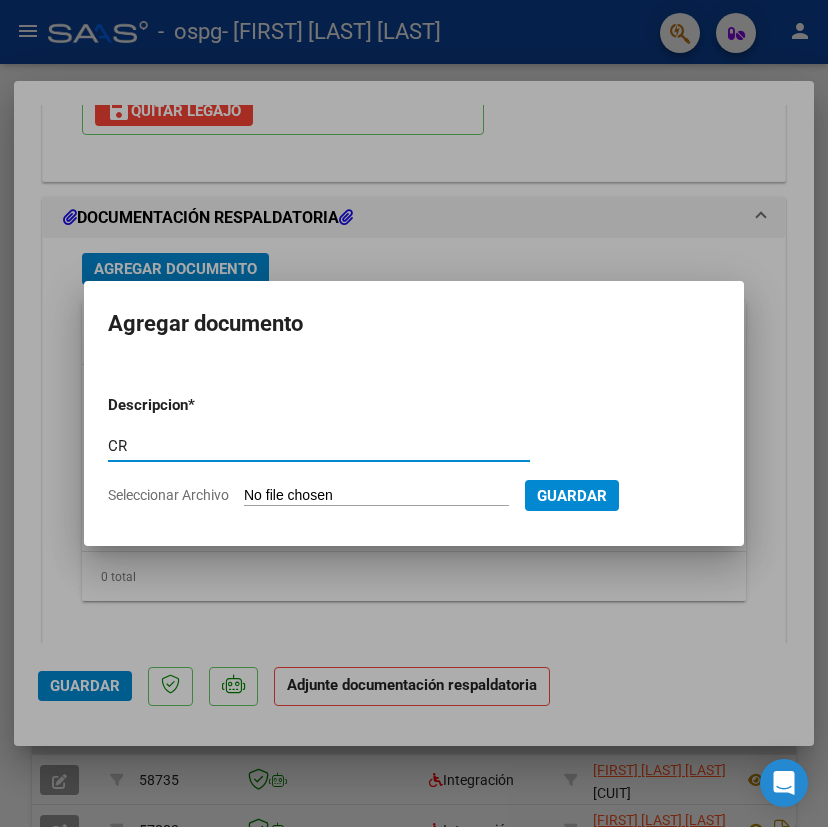 type on "C" 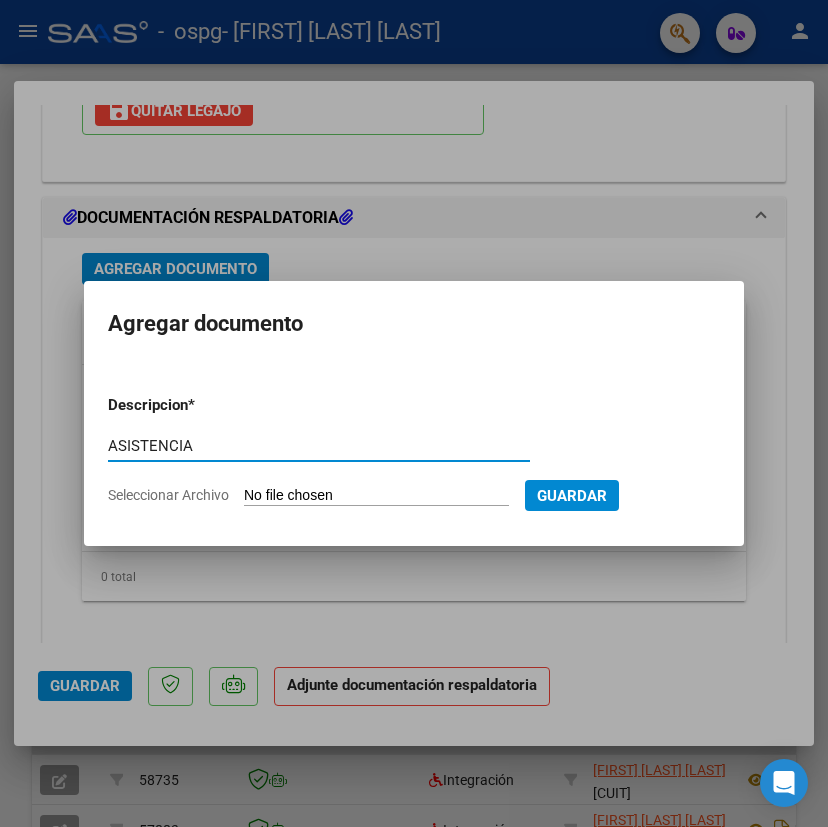 type on "ASISTENCIA" 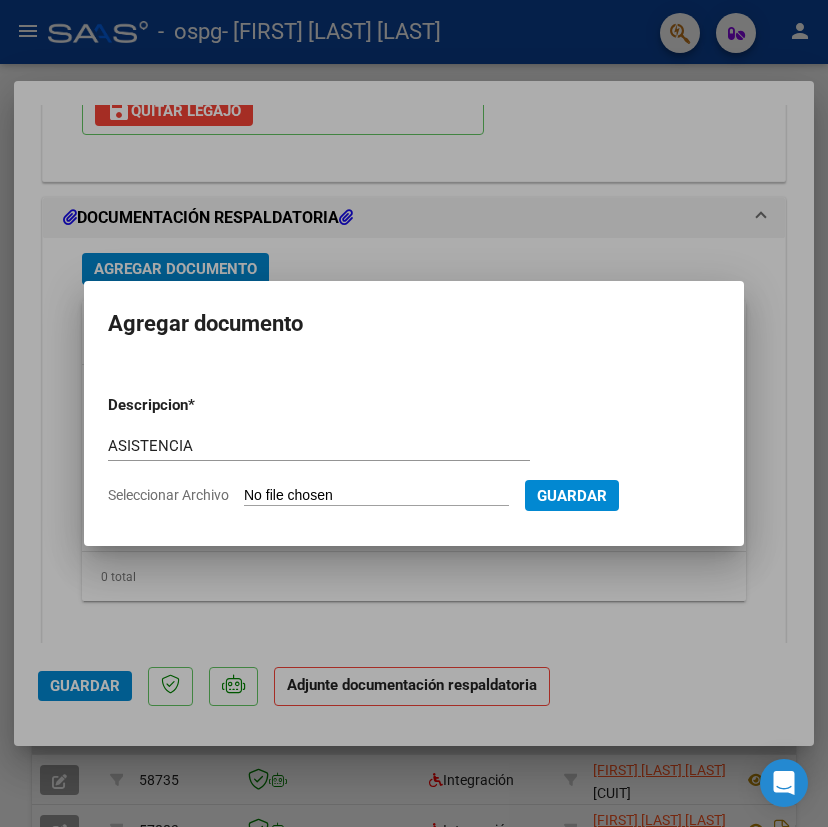 type on "C:\fakepath\CRISTAL 0725.pdf" 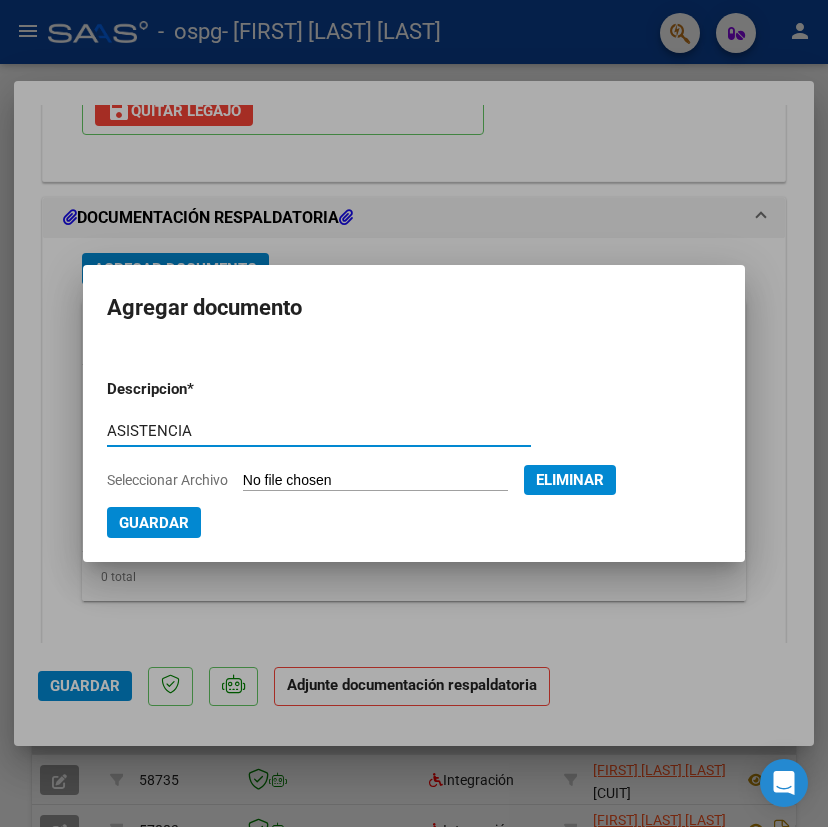 click on "Guardar" at bounding box center [154, 523] 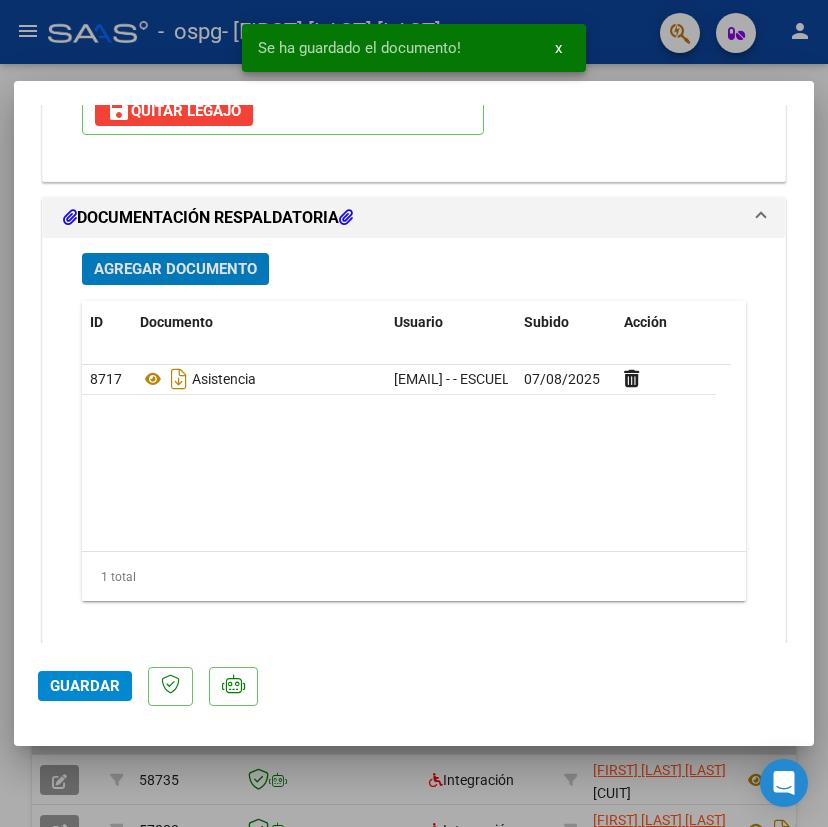 scroll, scrollTop: 2204, scrollLeft: 0, axis: vertical 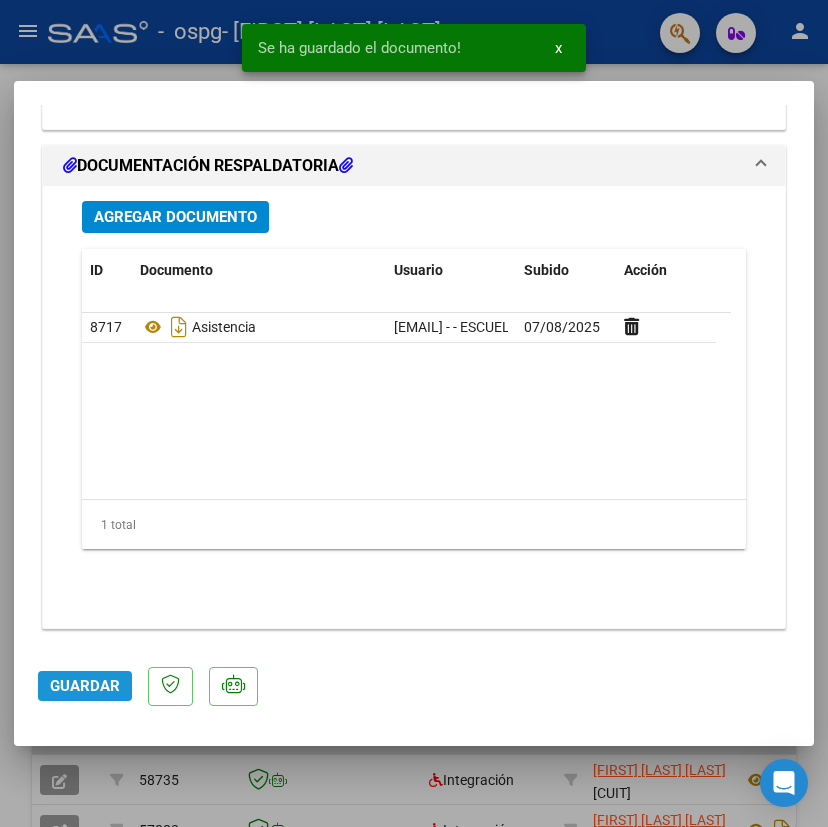click on "Guardar" 